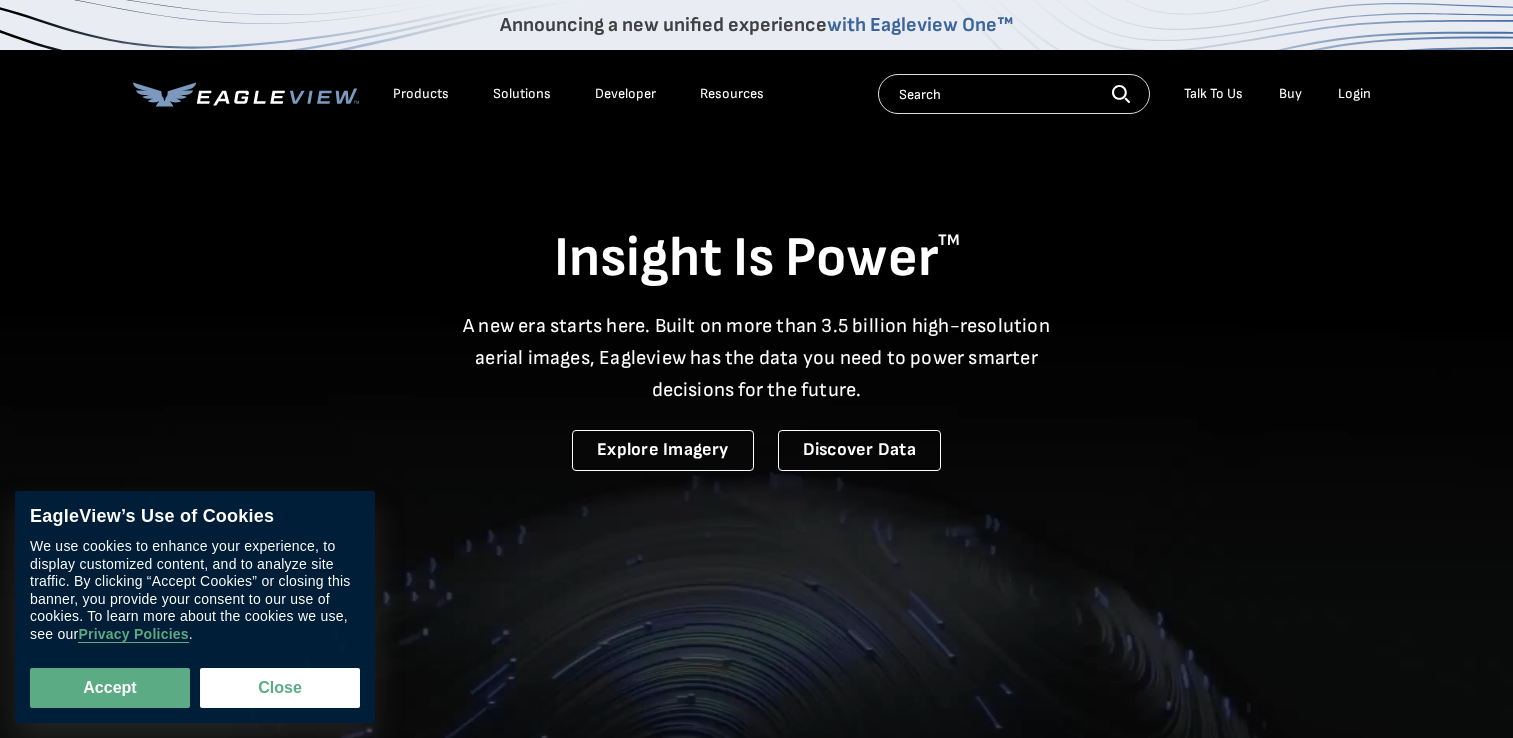 scroll, scrollTop: 0, scrollLeft: 0, axis: both 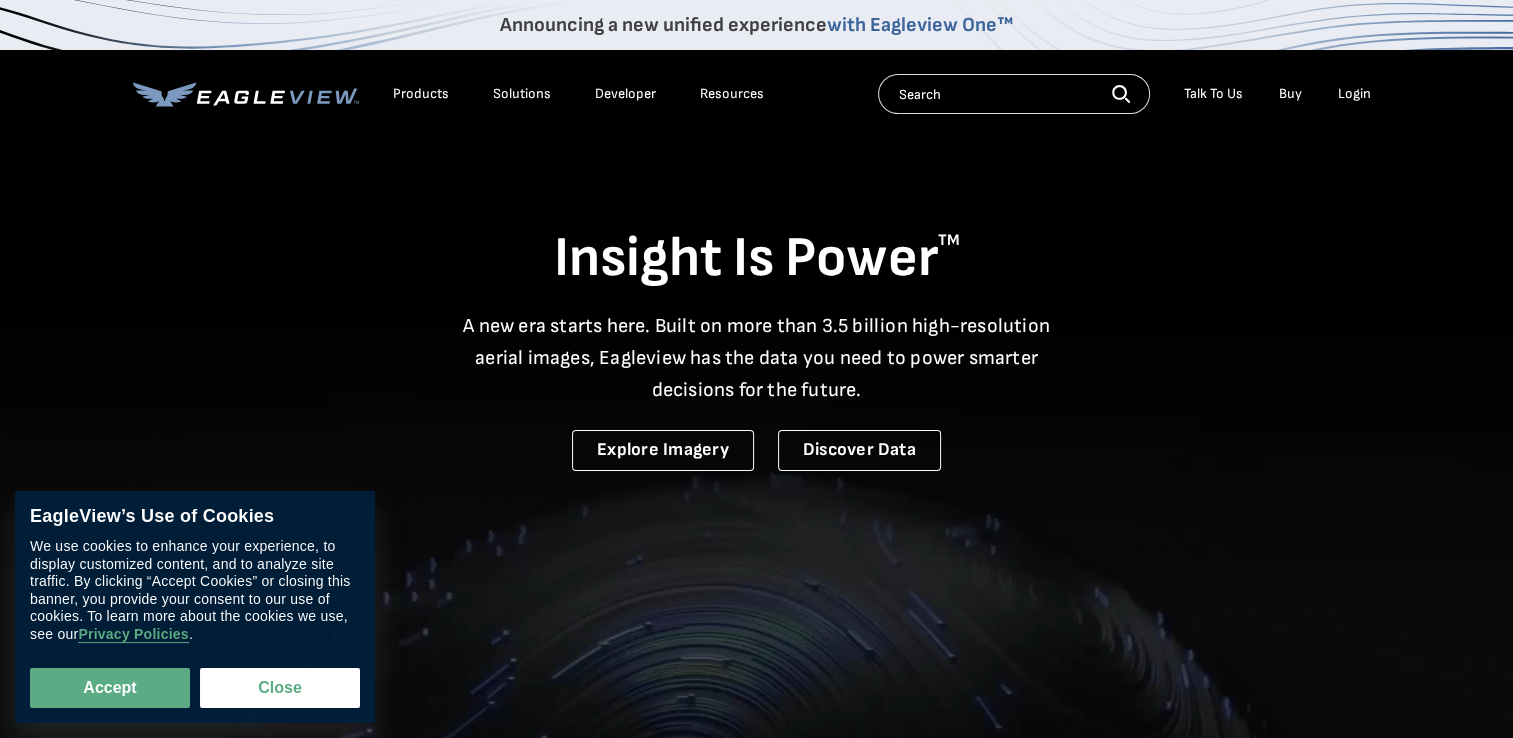 click on "Login" at bounding box center [1354, 94] 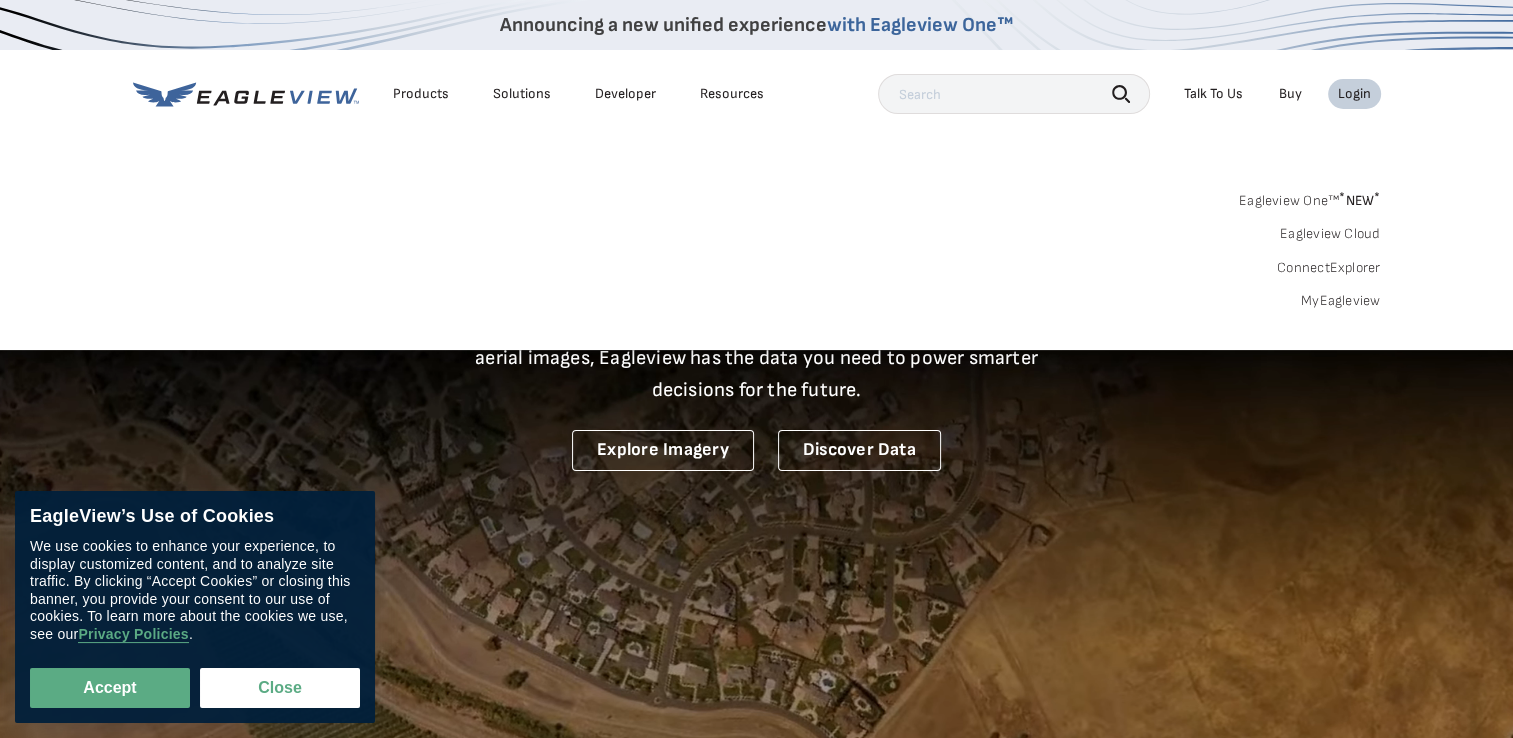 click on "Login" at bounding box center (1354, 94) 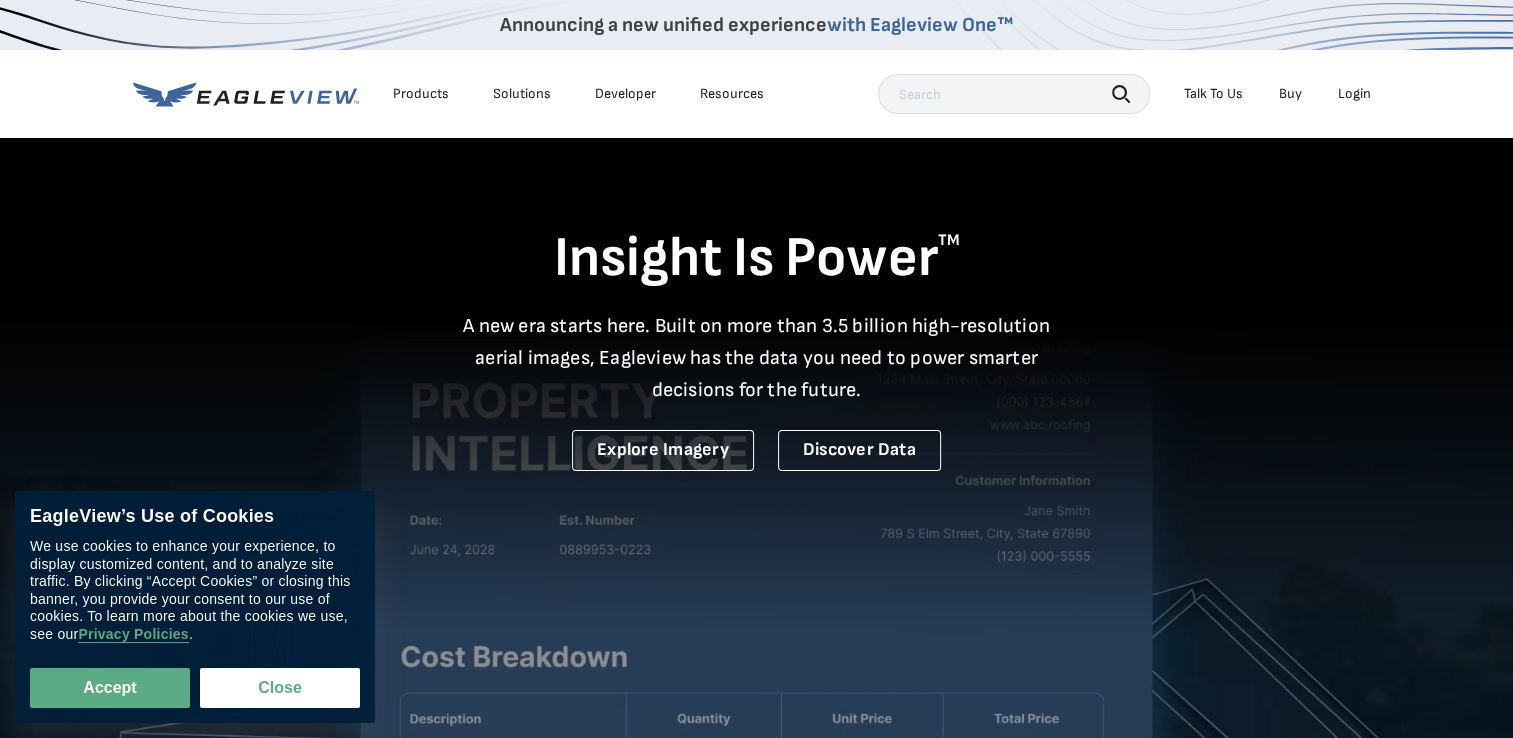 click on "Login" at bounding box center [1354, 94] 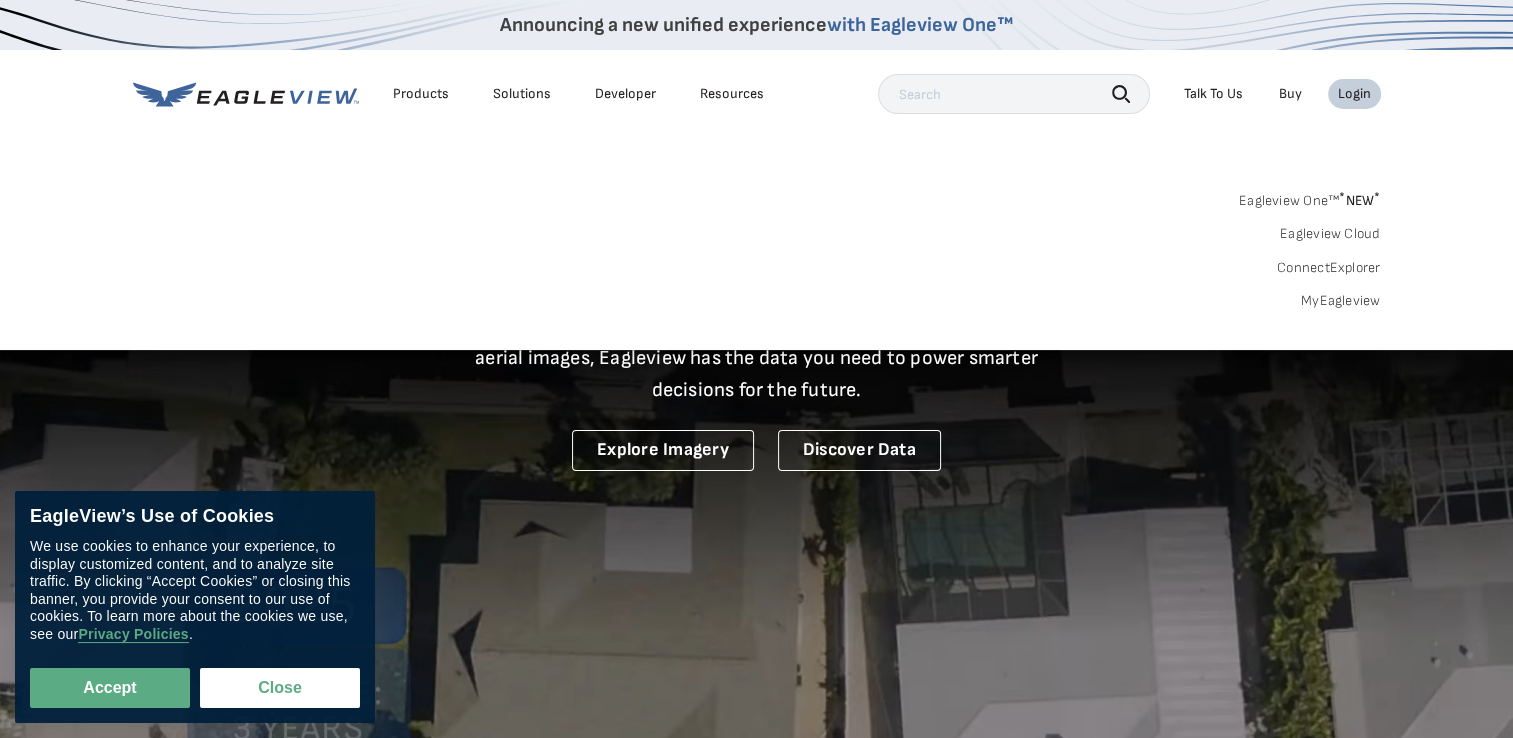 click on "Eagleview One™  * NEW *" at bounding box center [1310, 197] 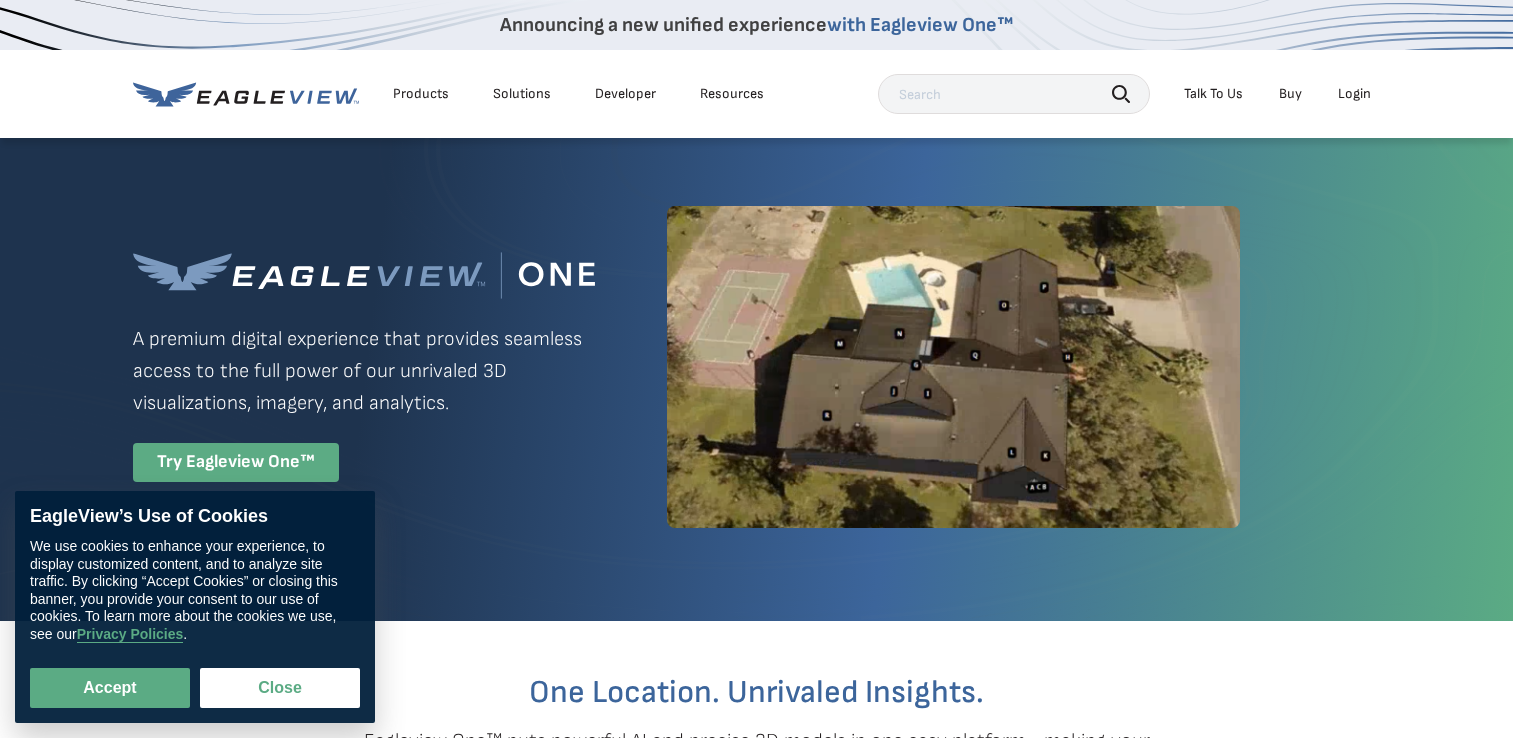 scroll, scrollTop: 0, scrollLeft: 0, axis: both 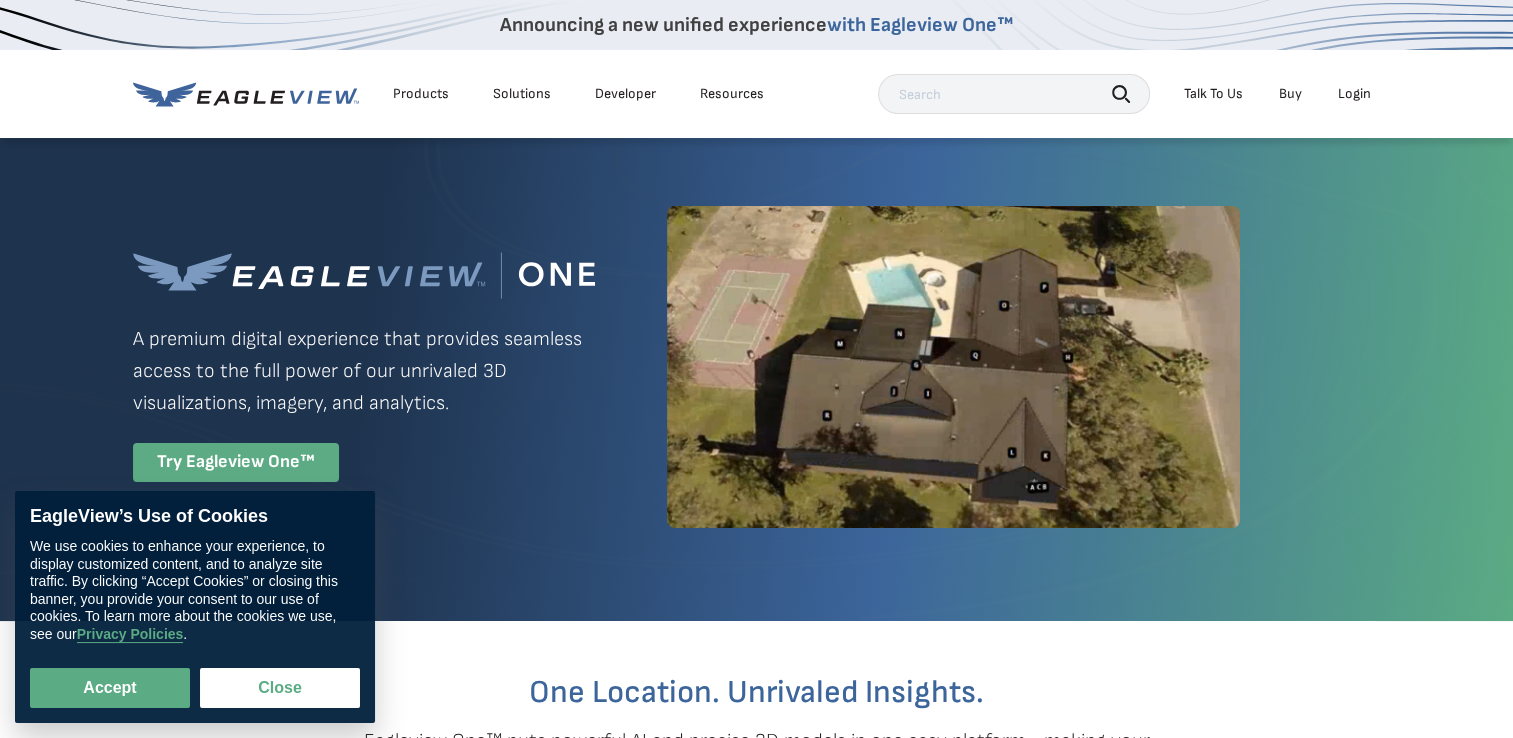 click on "Login" at bounding box center [1354, 94] 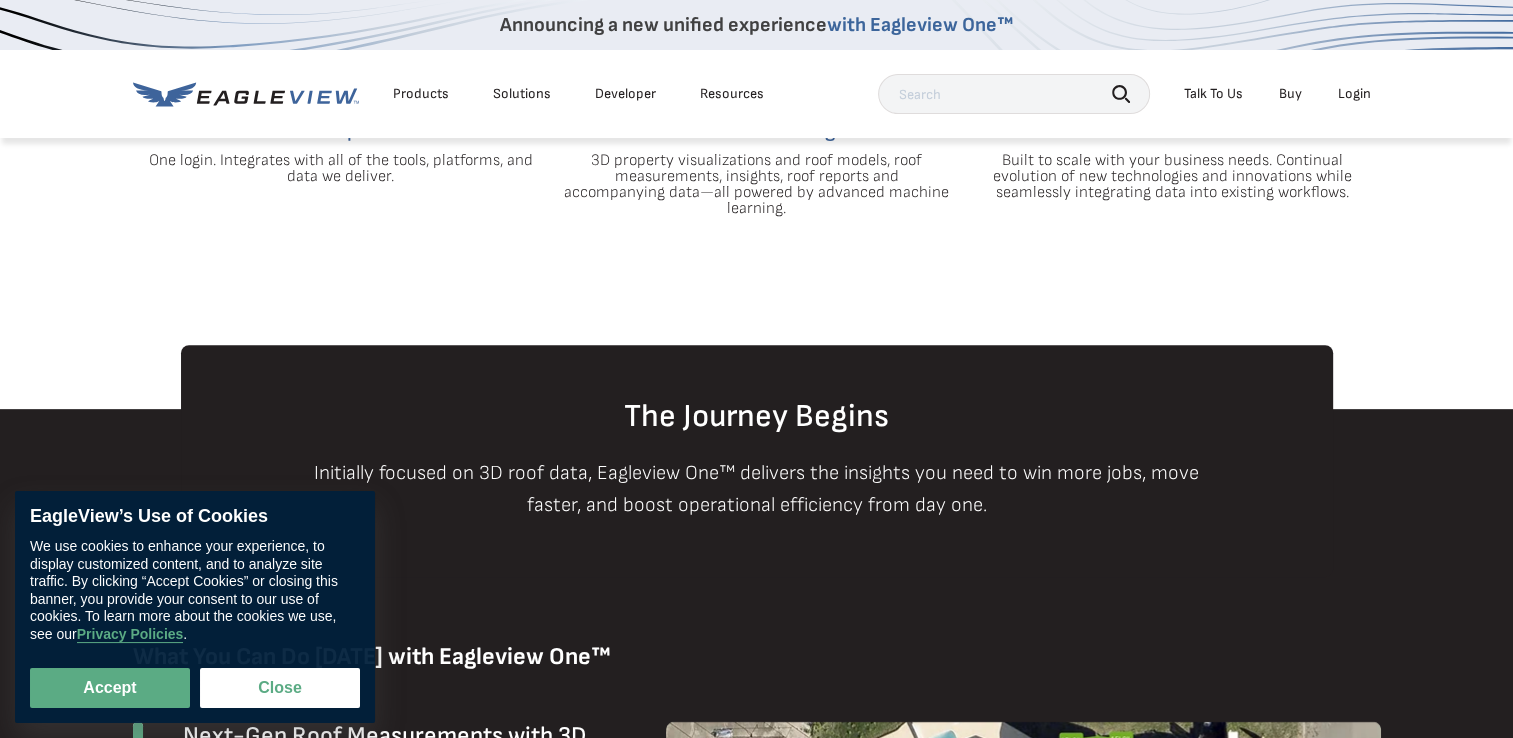 scroll, scrollTop: 413, scrollLeft: 0, axis: vertical 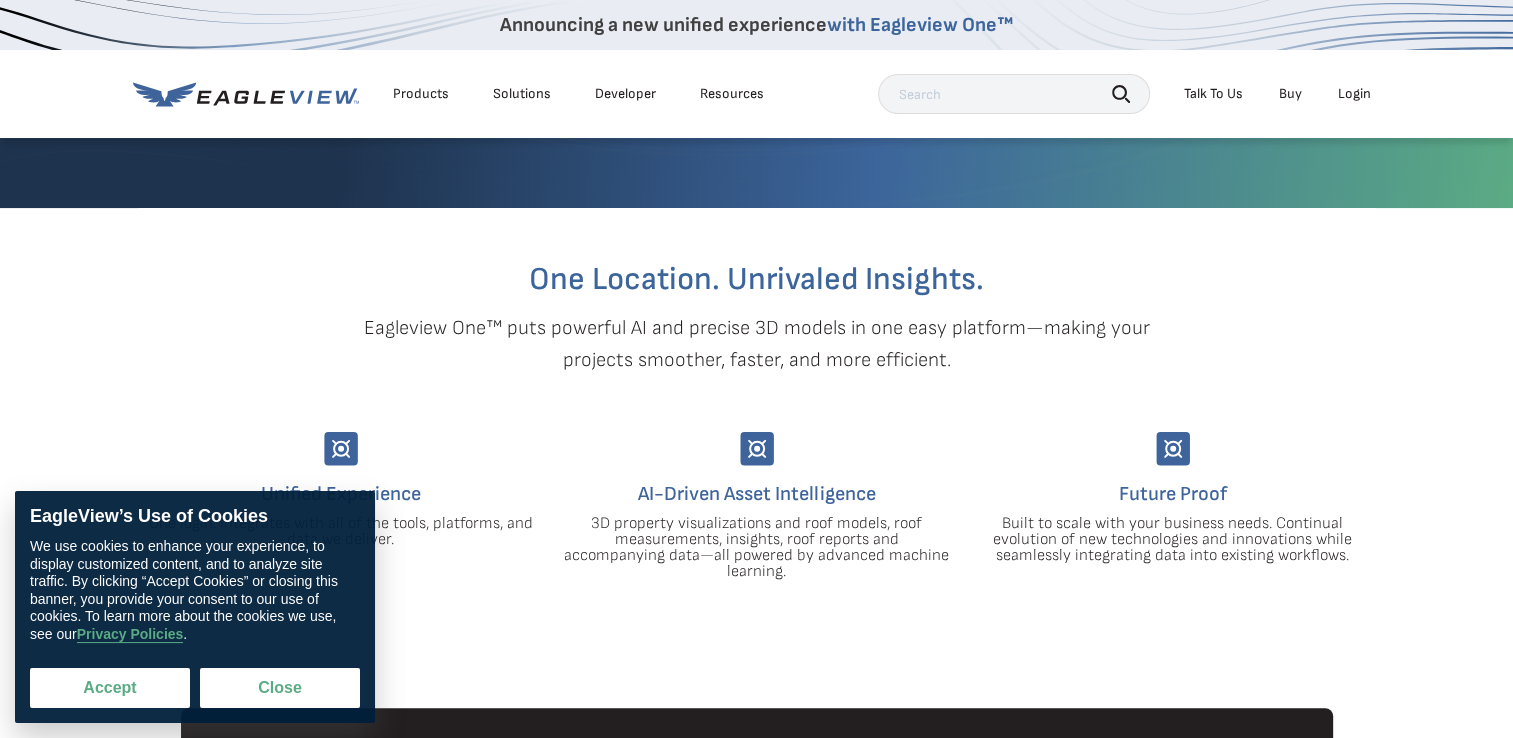 click on "Accept" at bounding box center (110, 688) 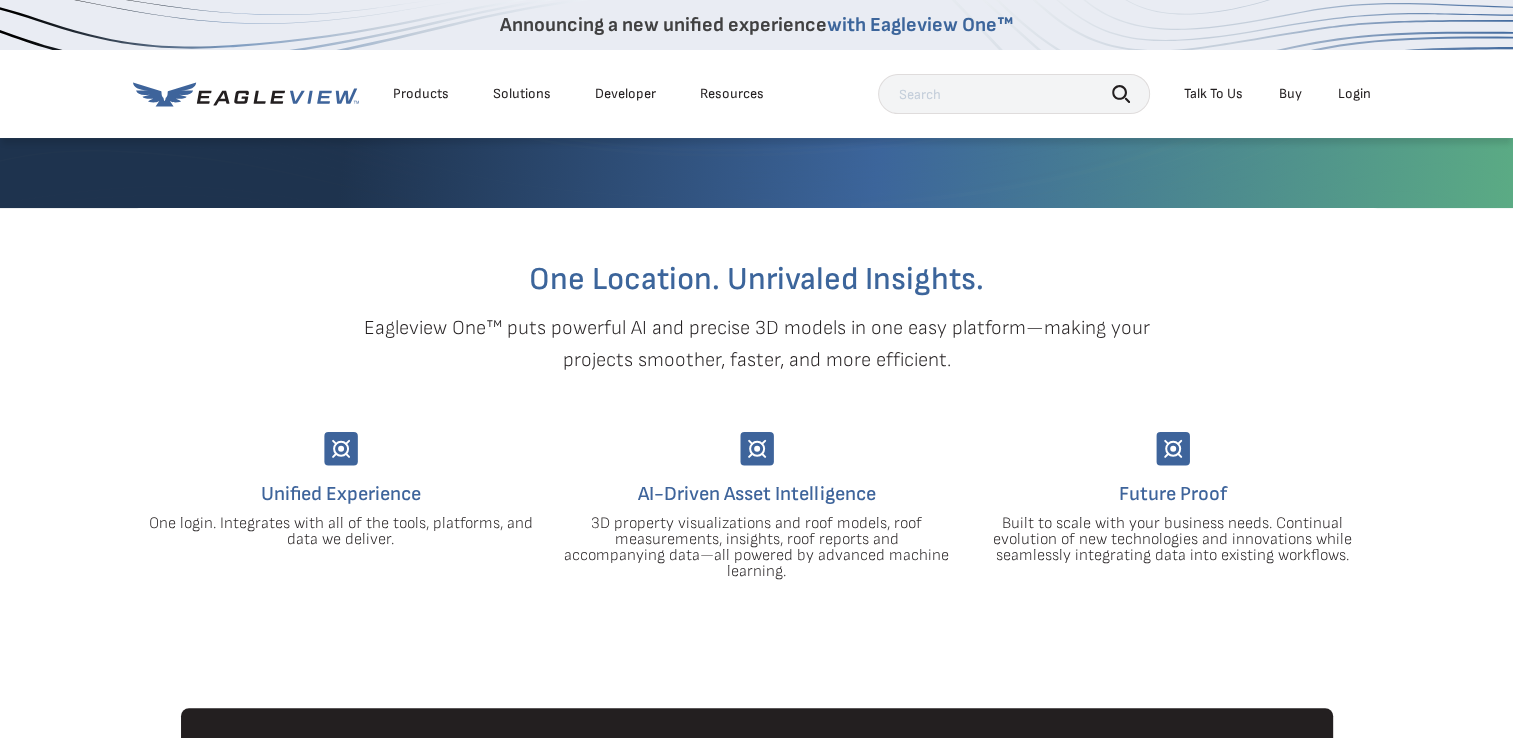click on "Accept" at bounding box center [114, 684] 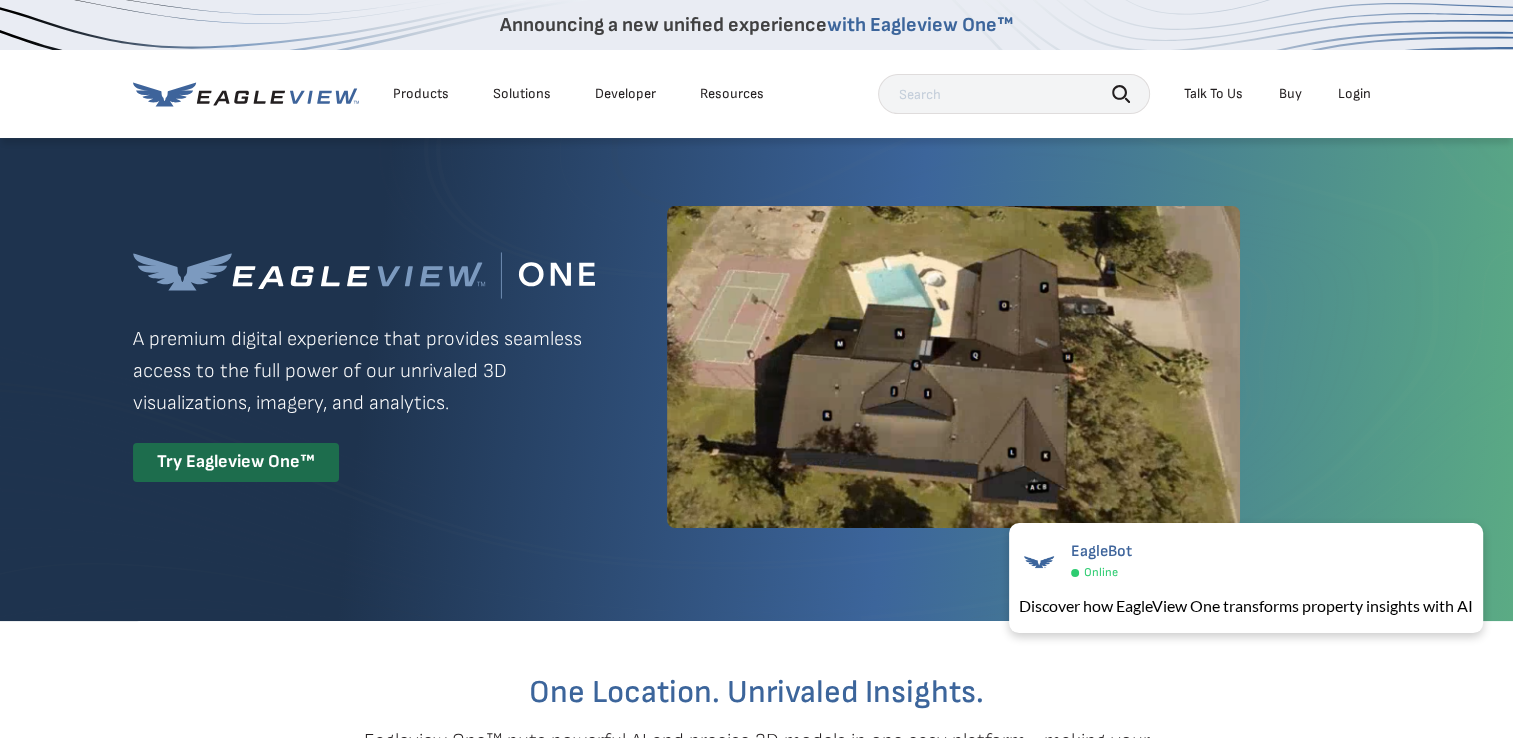 click on "Try Eagleview One™" at bounding box center [236, 462] 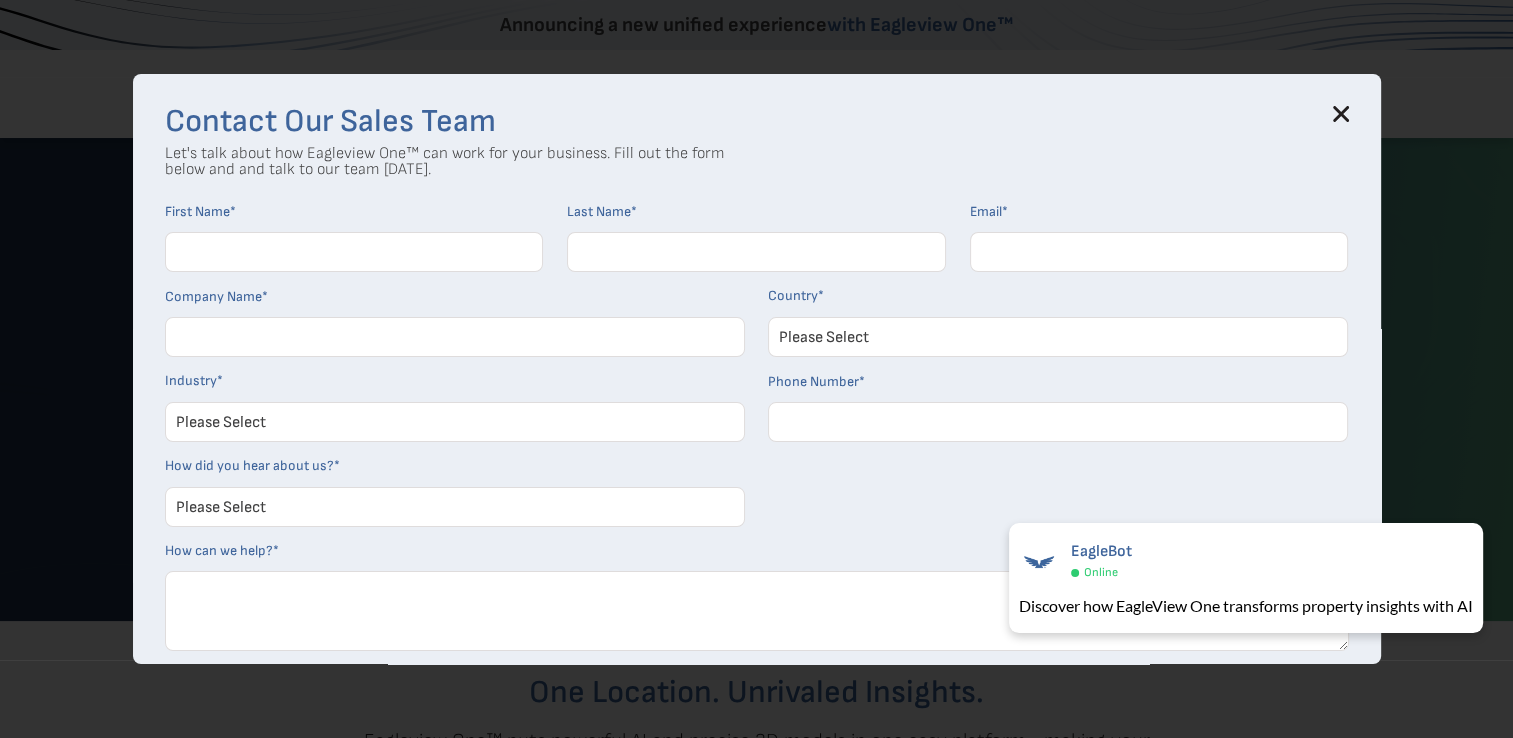 click 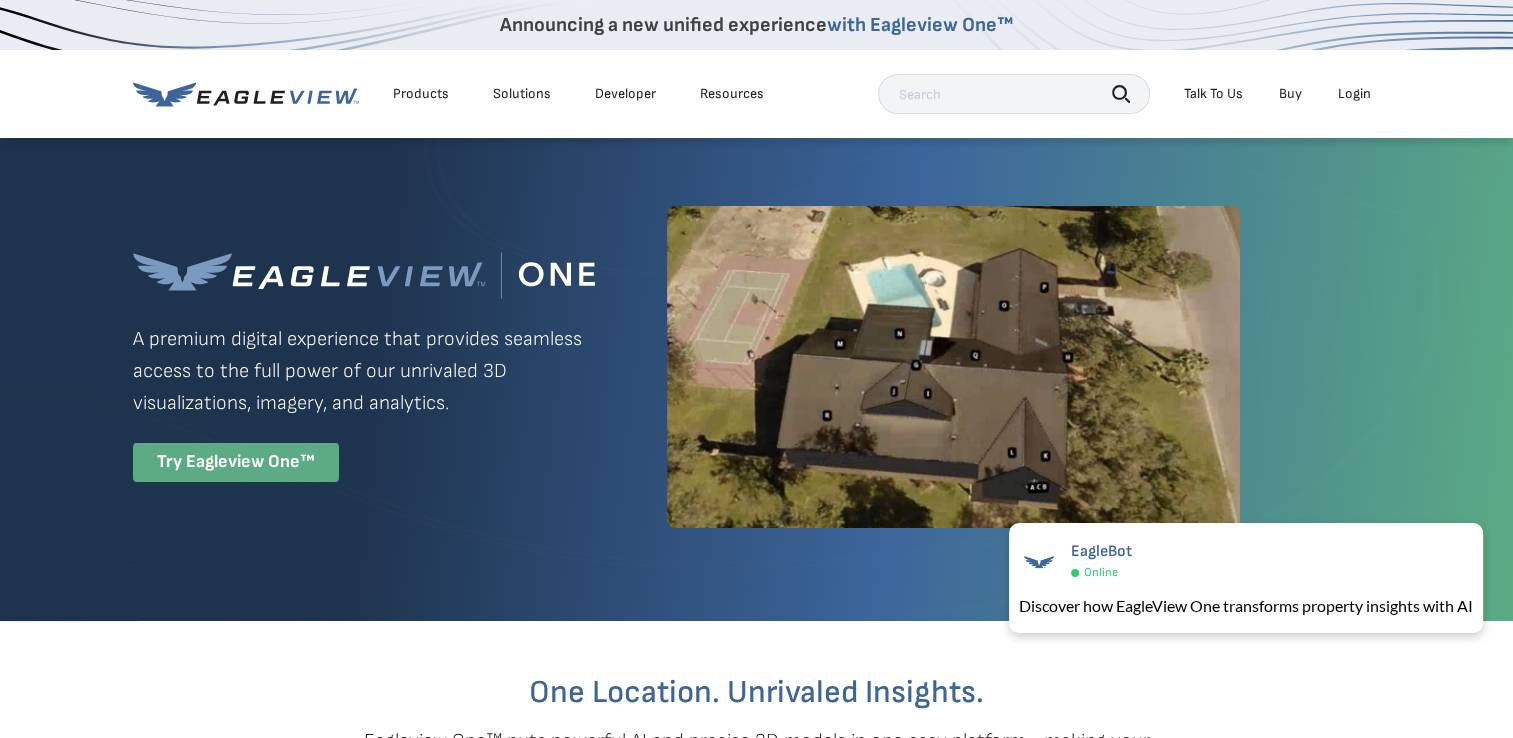 click on "Login" at bounding box center [1354, 94] 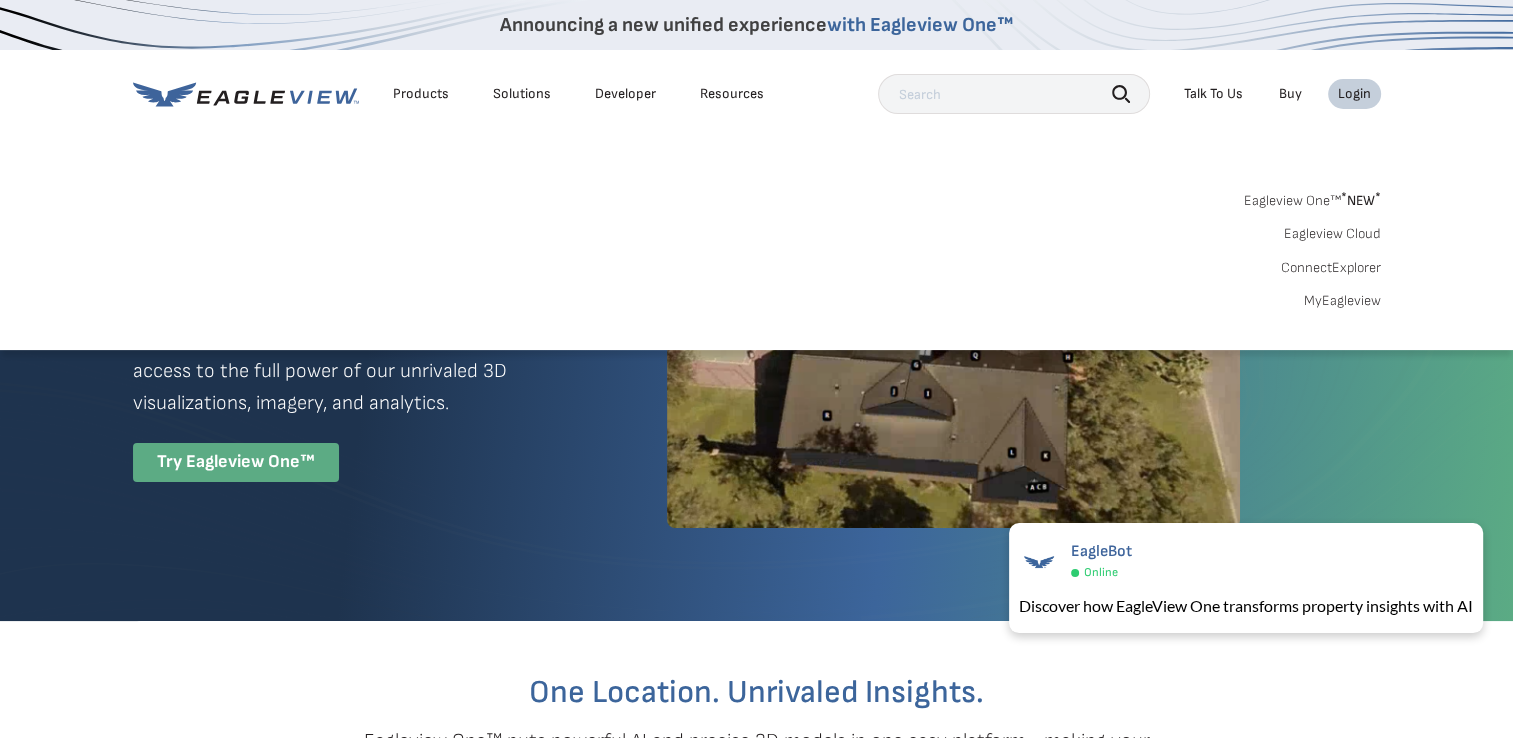 click on "MyEagleview" at bounding box center [1342, 301] 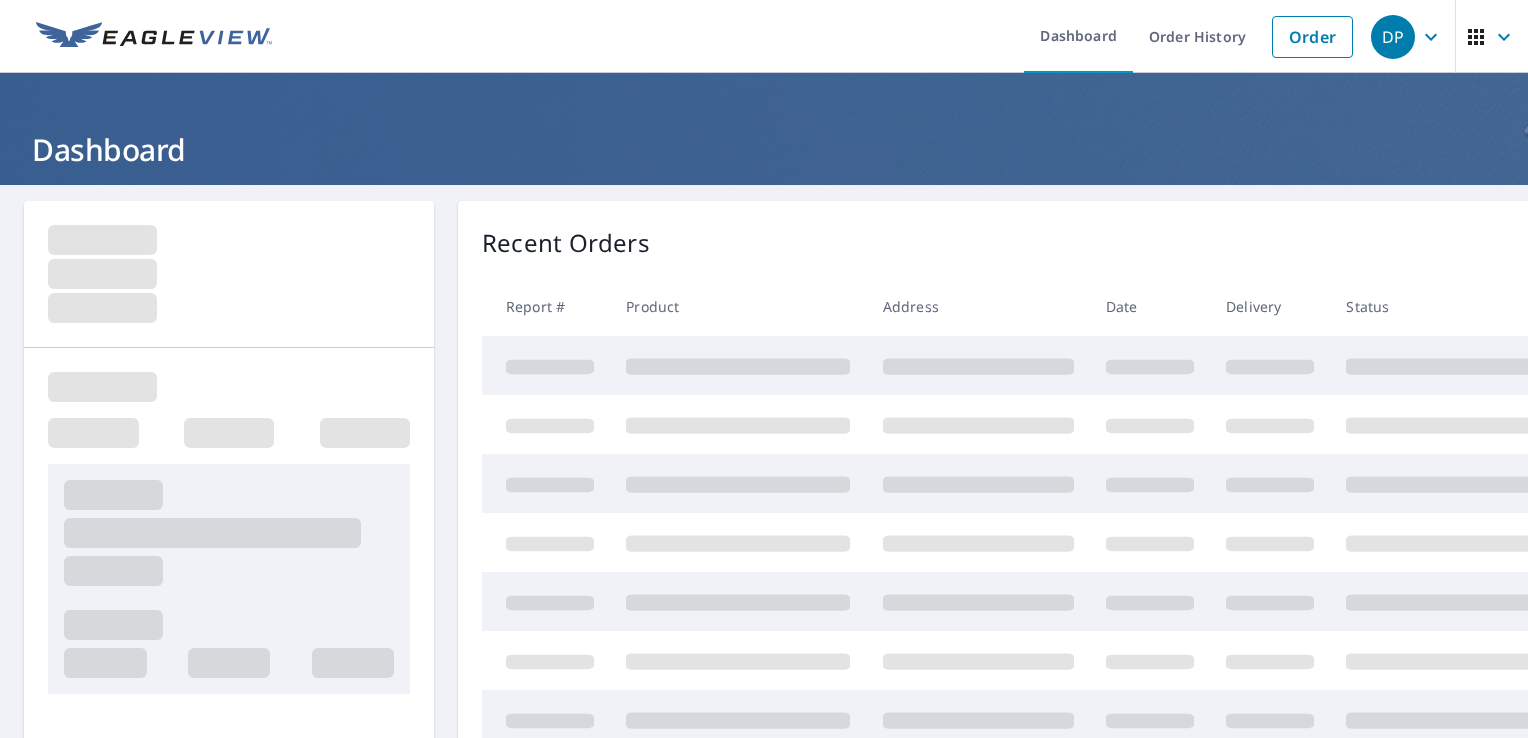 scroll, scrollTop: 0, scrollLeft: 0, axis: both 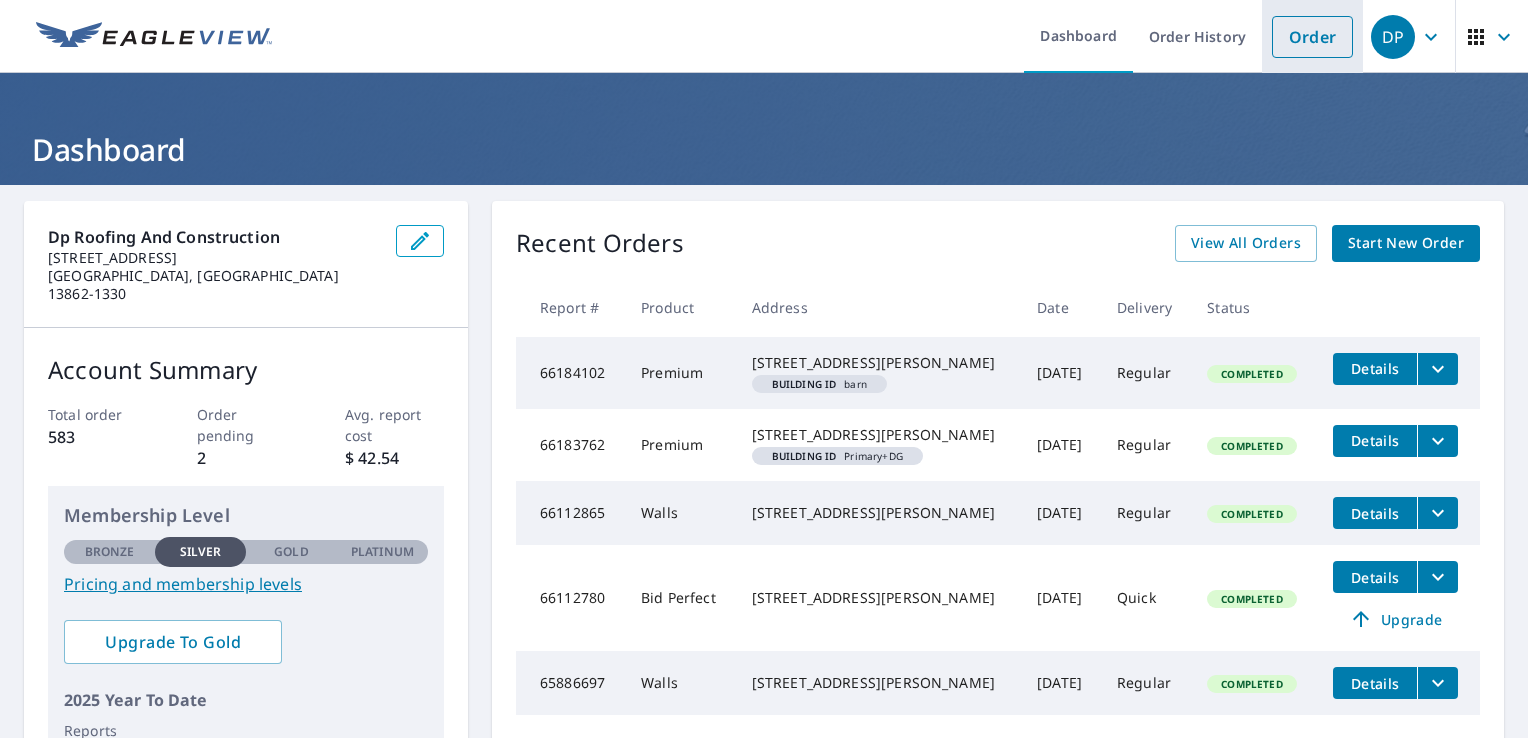 click on "Order" at bounding box center (1312, 37) 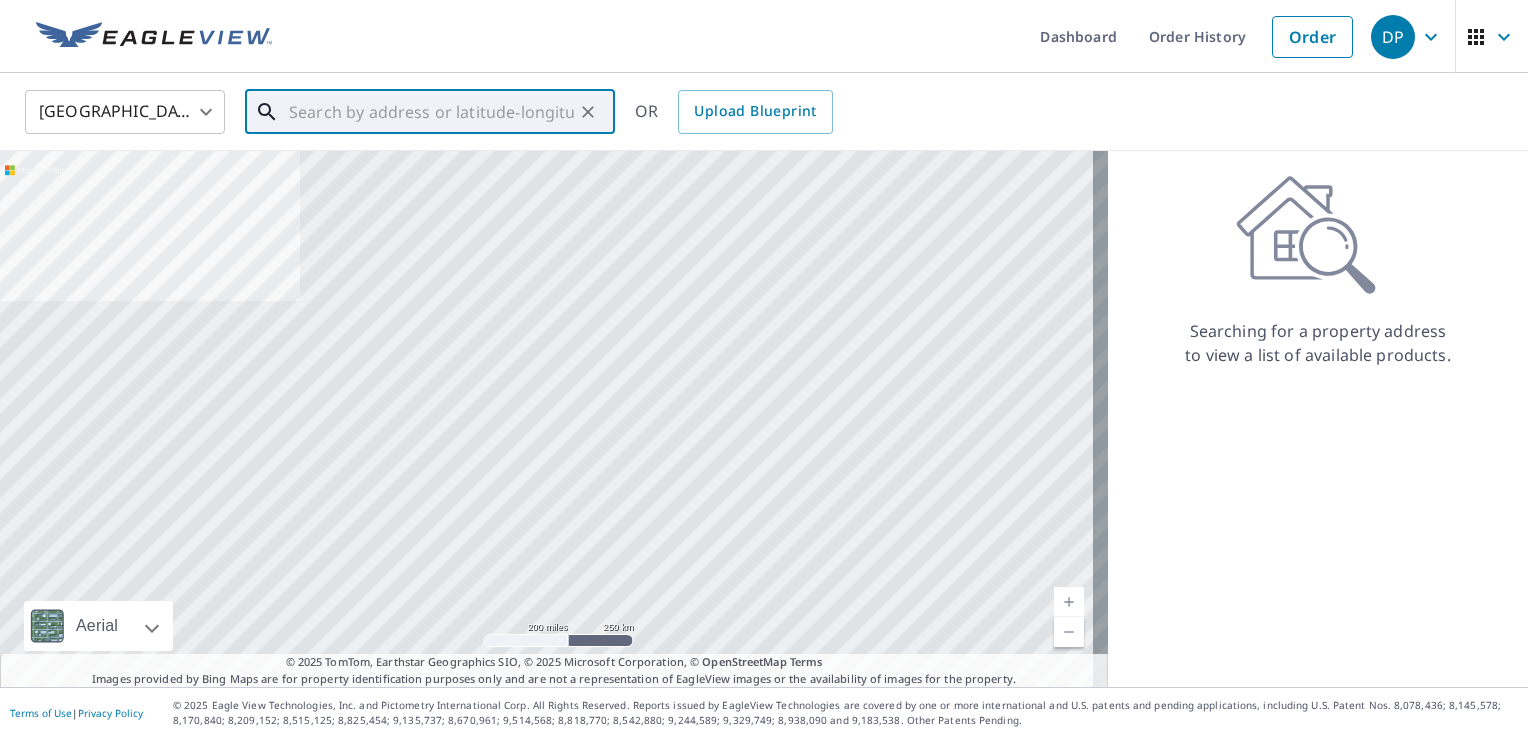 click at bounding box center (431, 112) 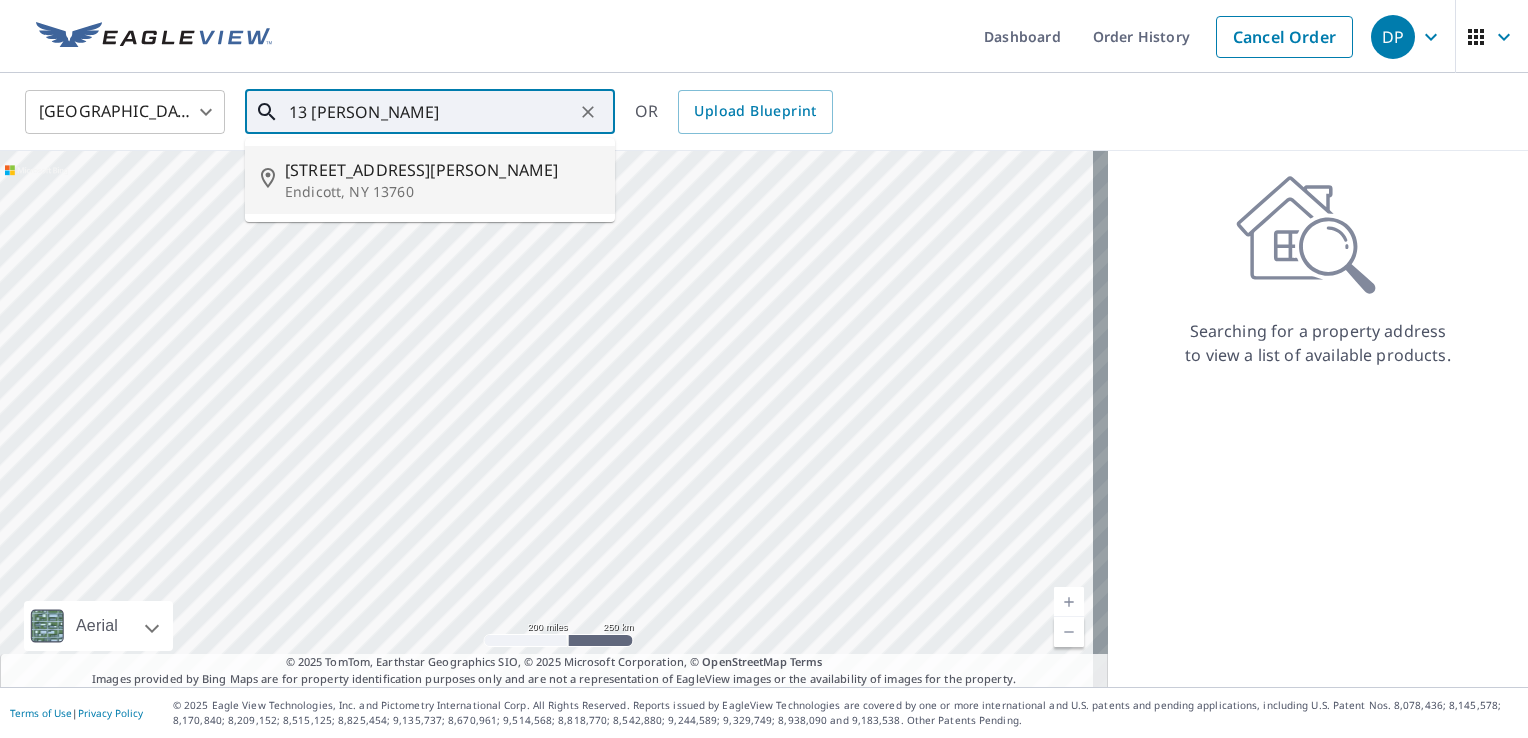 click on "13 Rosendale Dr" at bounding box center (442, 170) 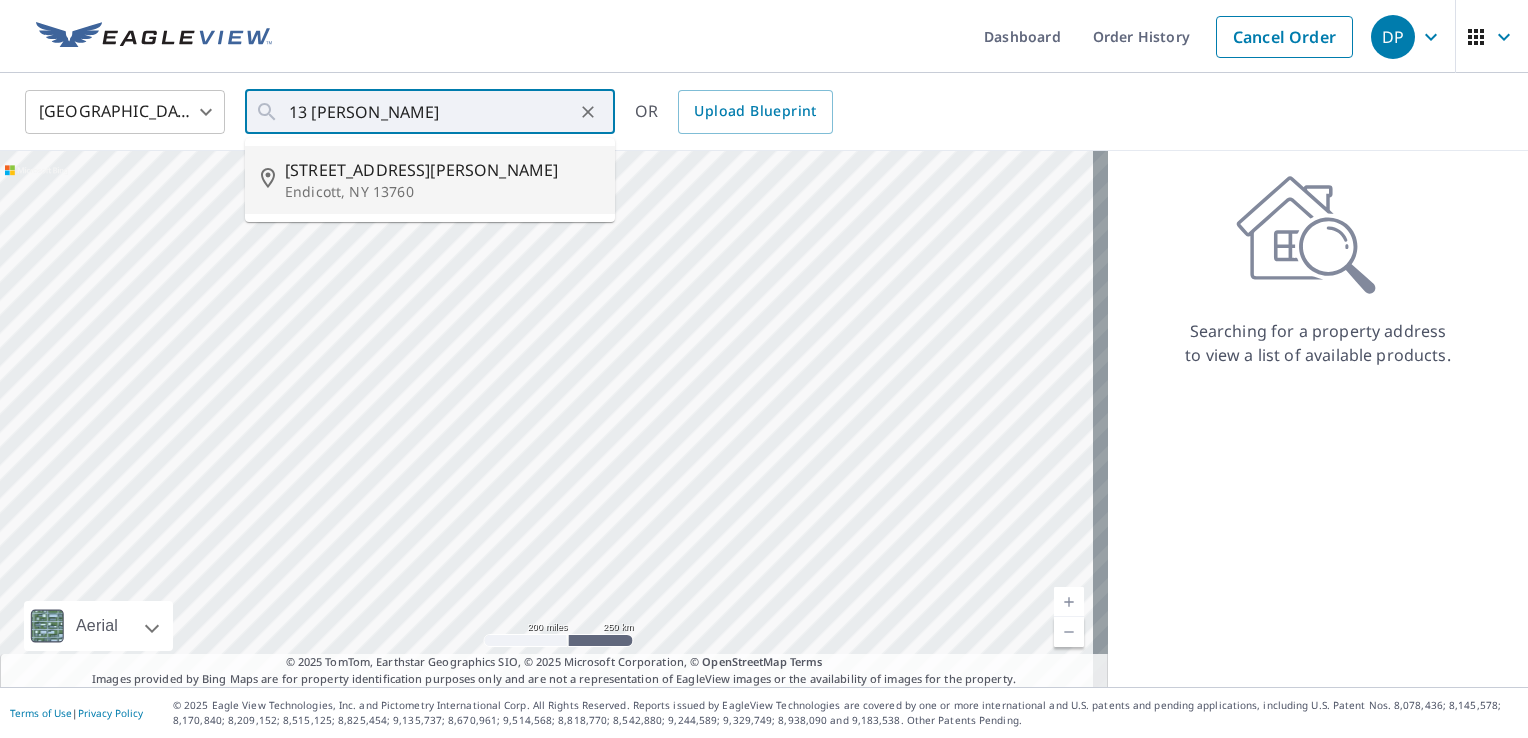 type on "13 Rosendale Dr Endicott, NY 13760" 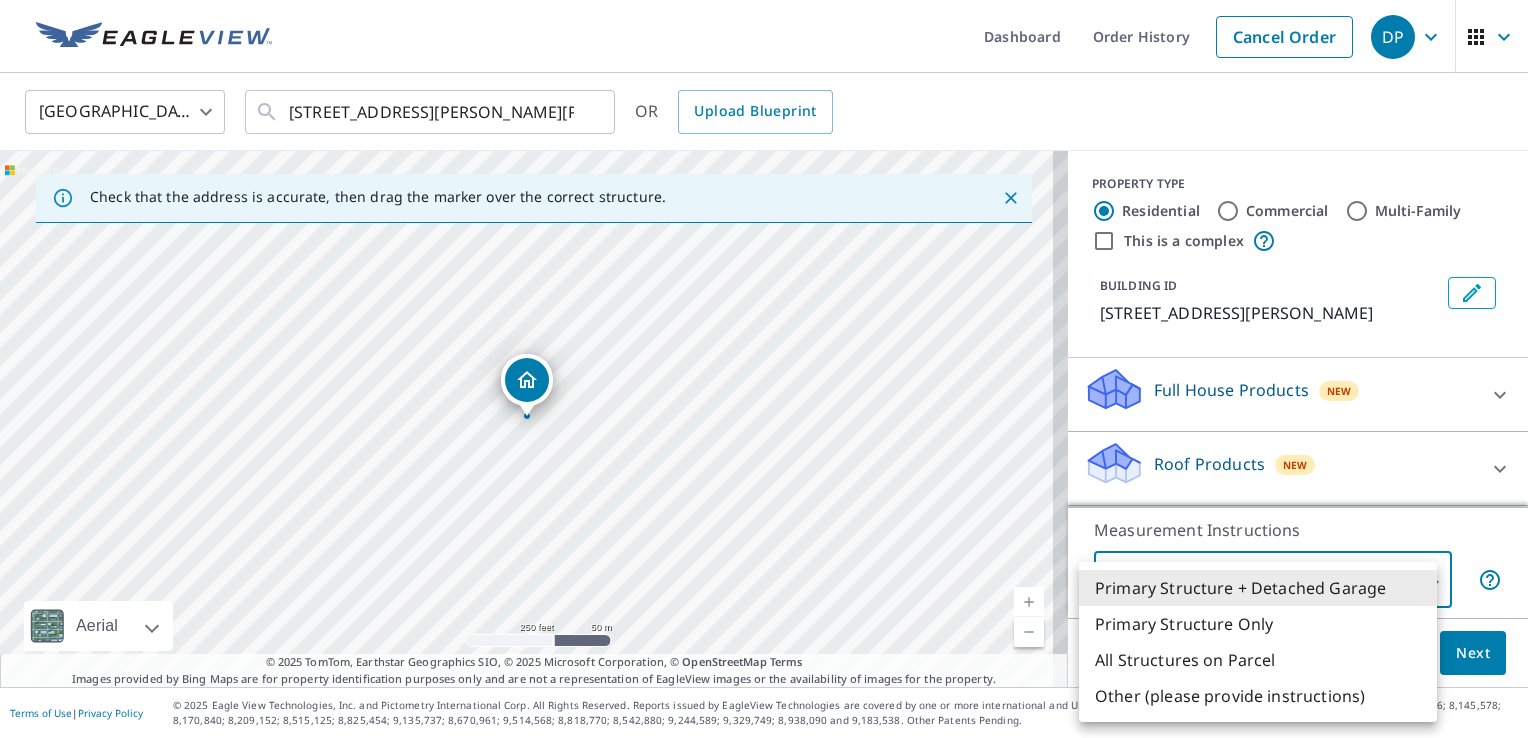 click on "DP DP
Dashboard Order History Cancel Order DP United States US ​ 13 Rosendale Dr Endicott, NY 13760 ​ OR Upload Blueprint Check that the address is accurate, then drag the marker over the correct structure. 13 Rosendale Dr Endicott, NY 13760 Aerial Road A standard road map Aerial A detailed look from above Labels Labels 250 feet 50 m © 2025 TomTom, © Vexcel Imaging, © 2025 Microsoft Corporation,  © OpenStreetMap Terms © 2025 TomTom, Earthstar Geographics SIO, © 2025 Microsoft Corporation, ©   OpenStreetMap   Terms Images provided by Bing Maps are for property identification purposes only and are not a representation of EagleView images or the availability of images for the property. PROPERTY TYPE Residential Commercial Multi-Family This is a complex BUILDING ID 13 Rosendale Dr, Endicott, NY, 13760 Full House Products New Full House™ $98 Roof Products New Premium $27.5 - $81.25 QuickSquares™ $18 Gutter $13.75 Bid Perfect™ $18 Solar Products New Inform Essentials+ $63.25 Inform Advanced 1" at bounding box center (764, 369) 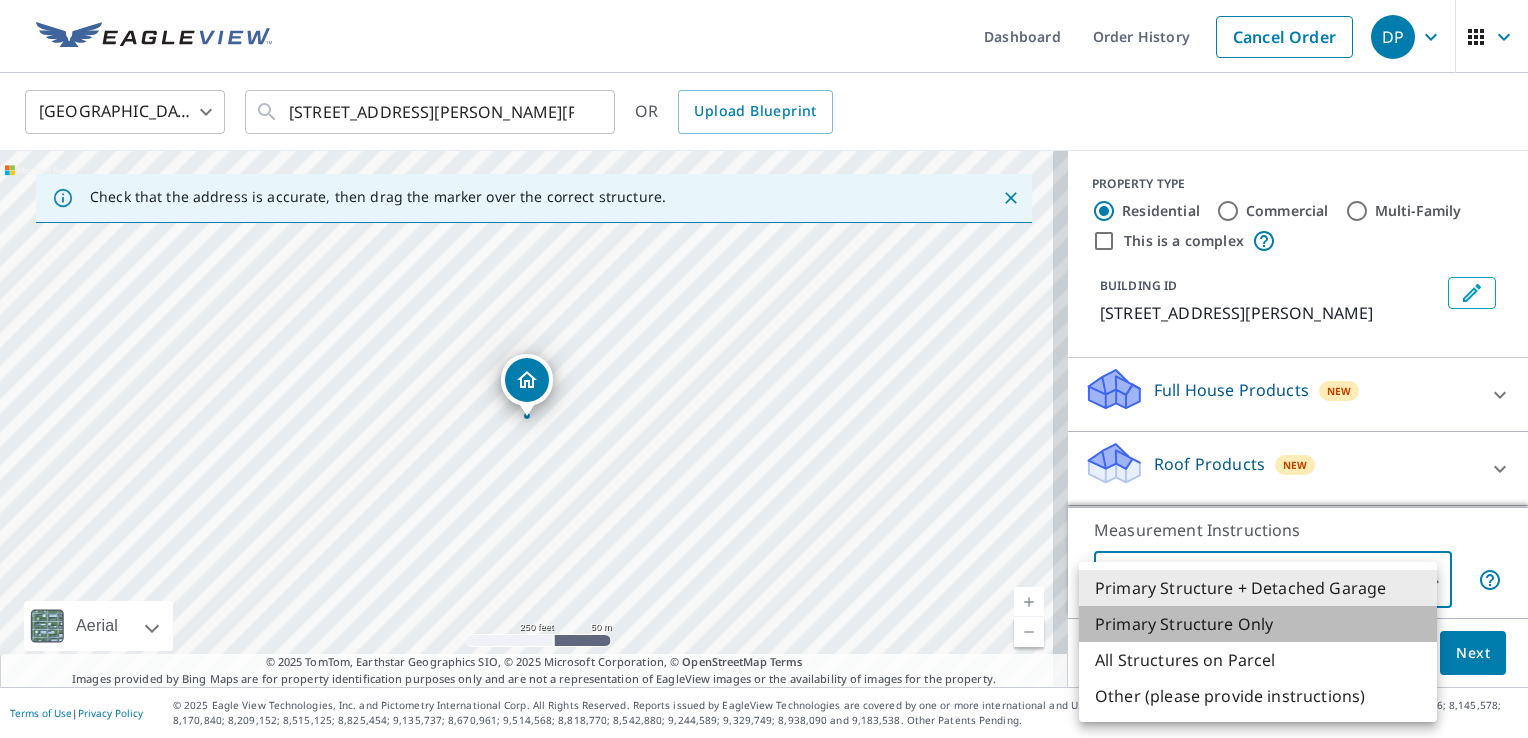 click on "Primary Structure Only" at bounding box center (1258, 624) 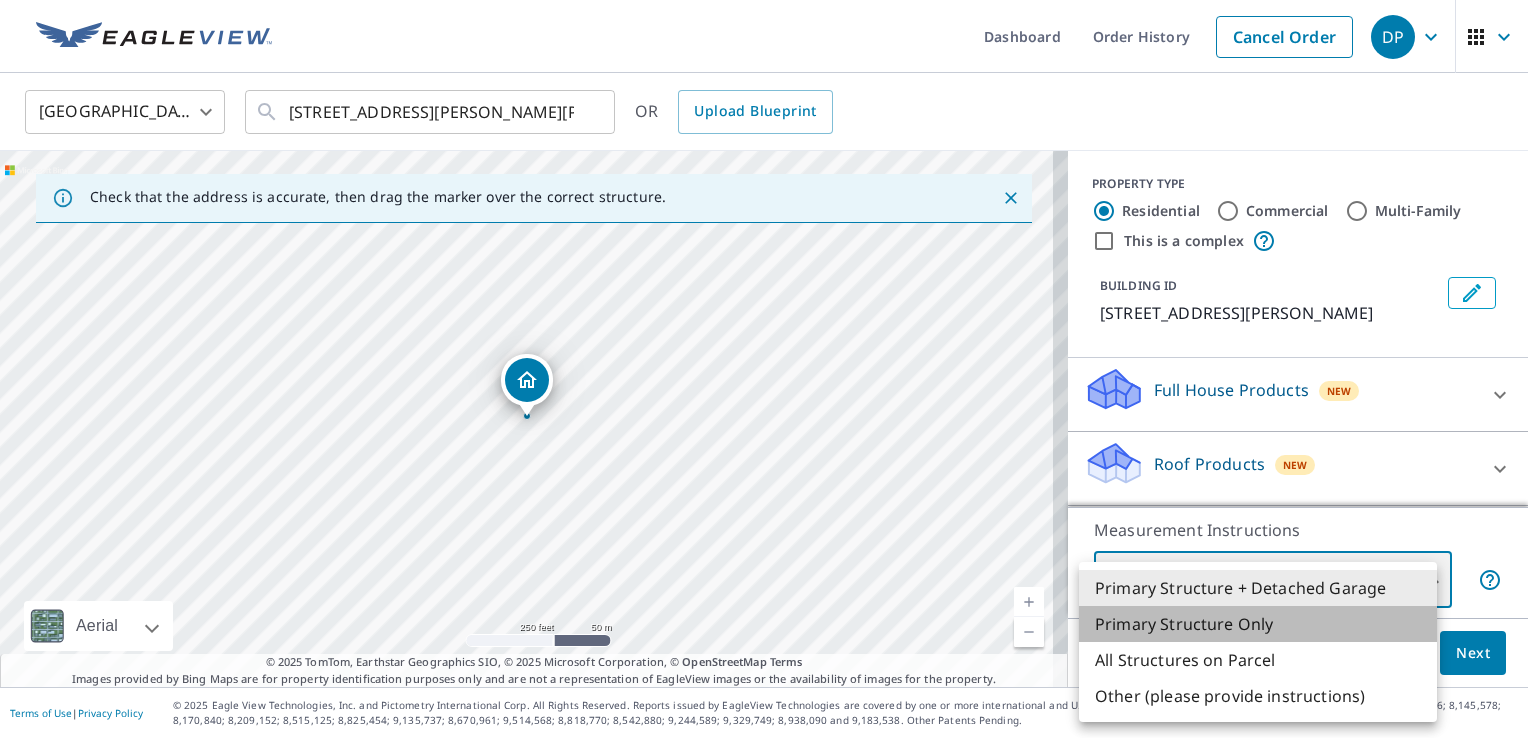 type on "2" 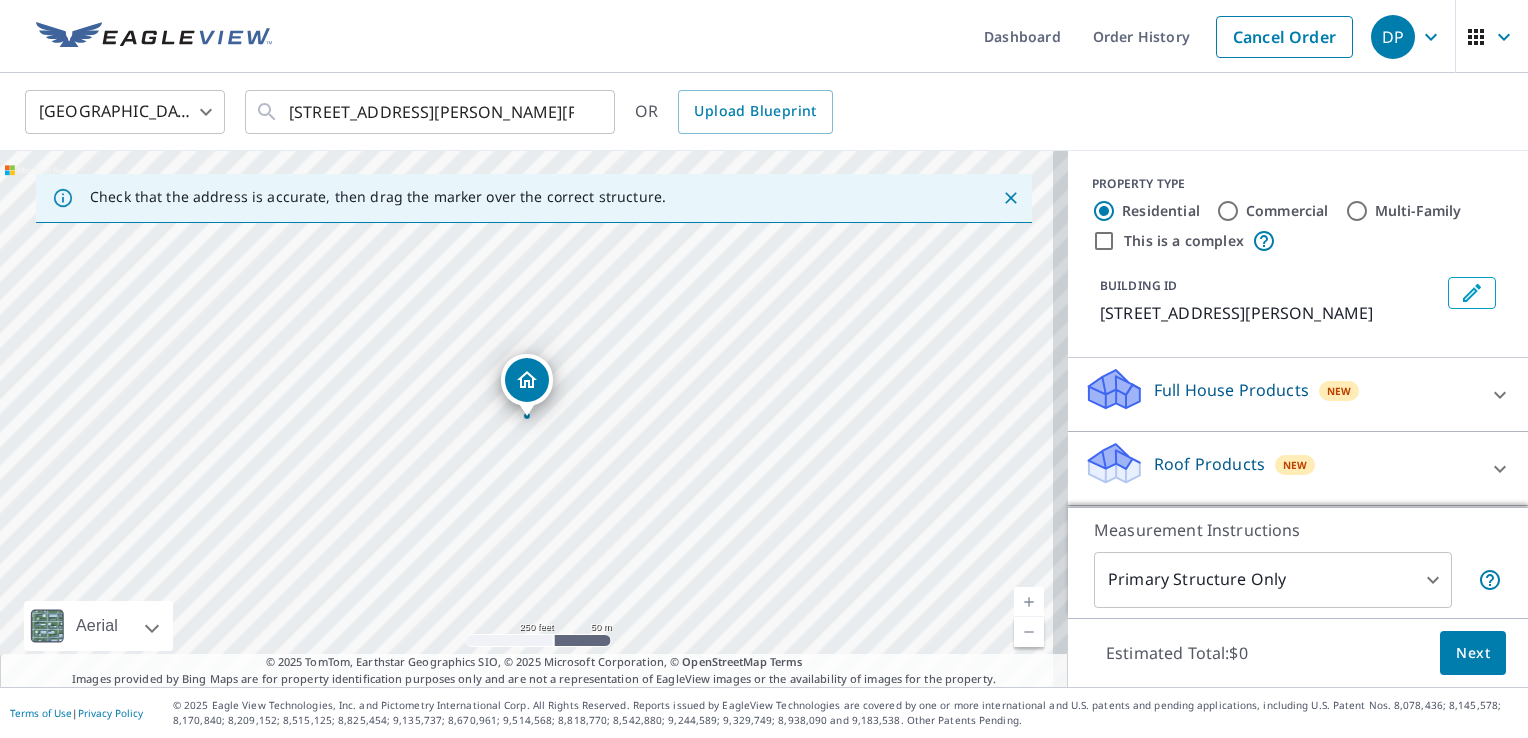 click on "New" at bounding box center (1339, 390) 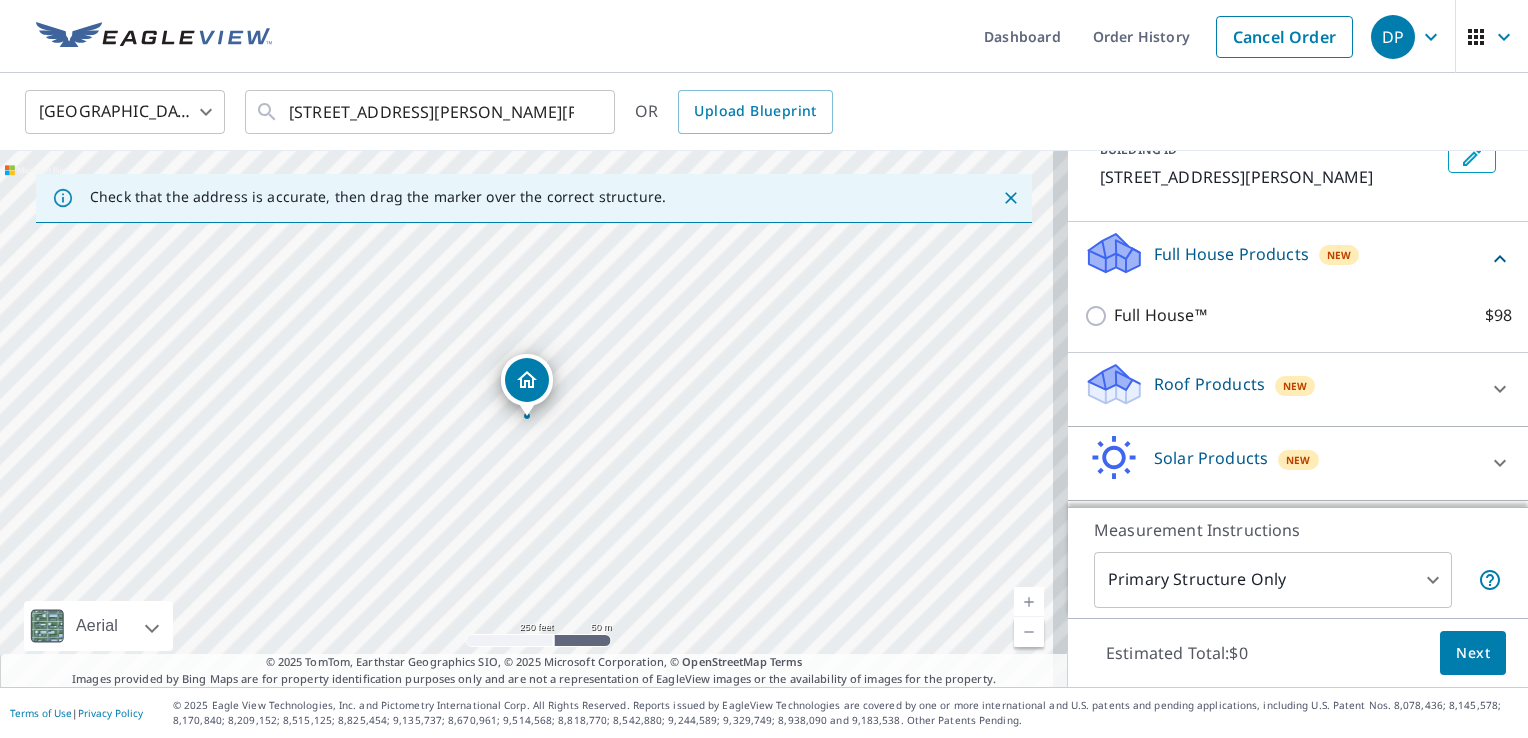 scroll, scrollTop: 176, scrollLeft: 0, axis: vertical 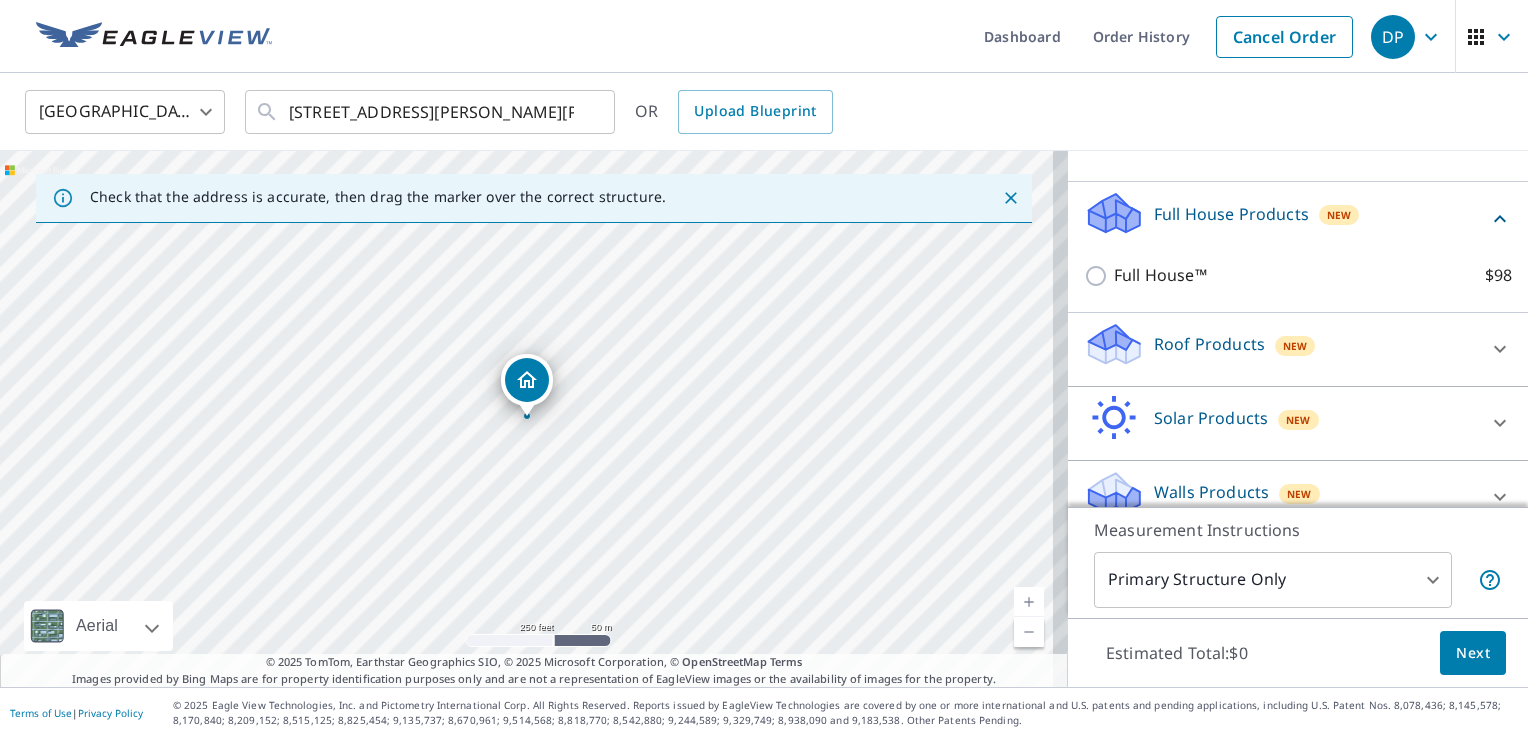 click on "Roof Products New" at bounding box center [1280, 349] 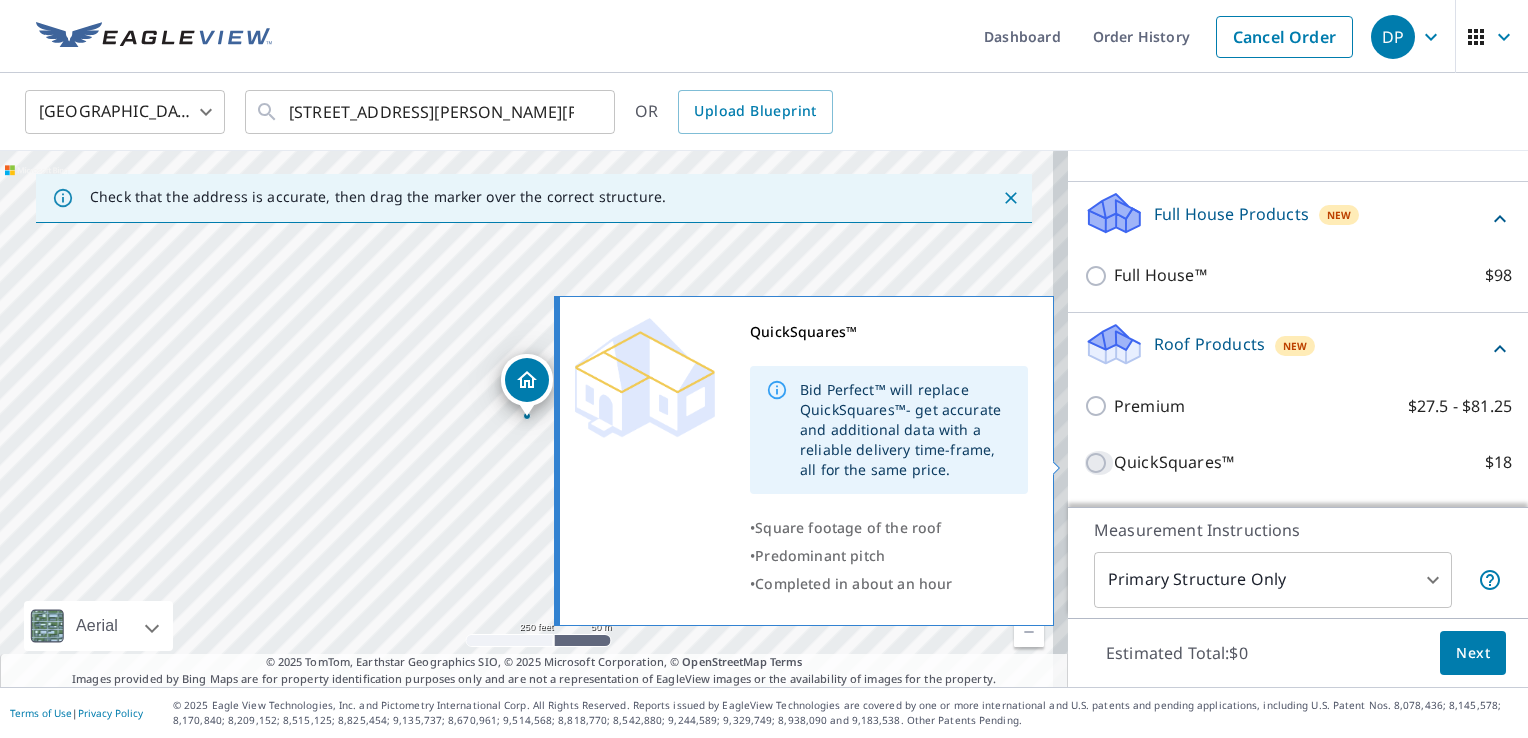click on "QuickSquares™ $18" at bounding box center (1099, 463) 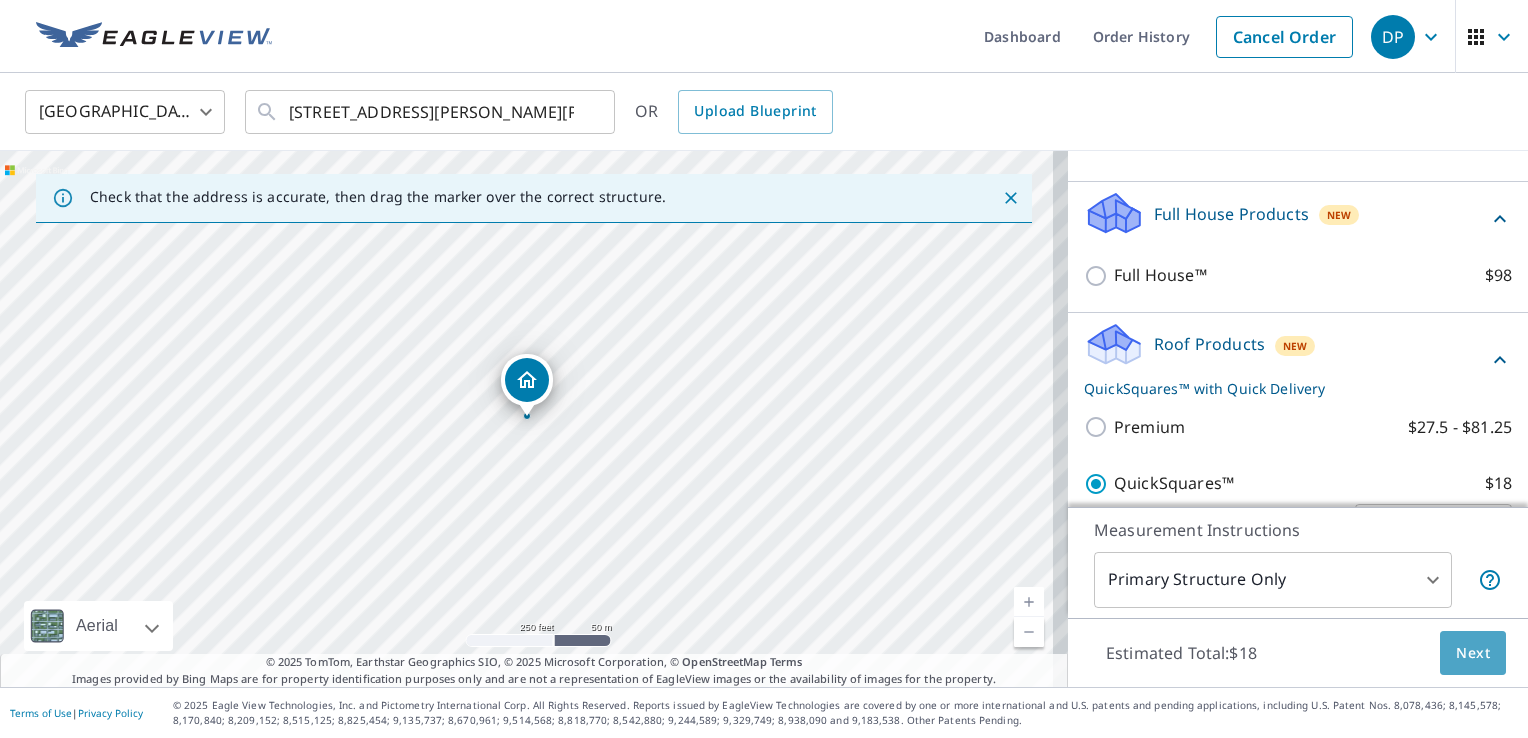 click on "Next" at bounding box center (1473, 653) 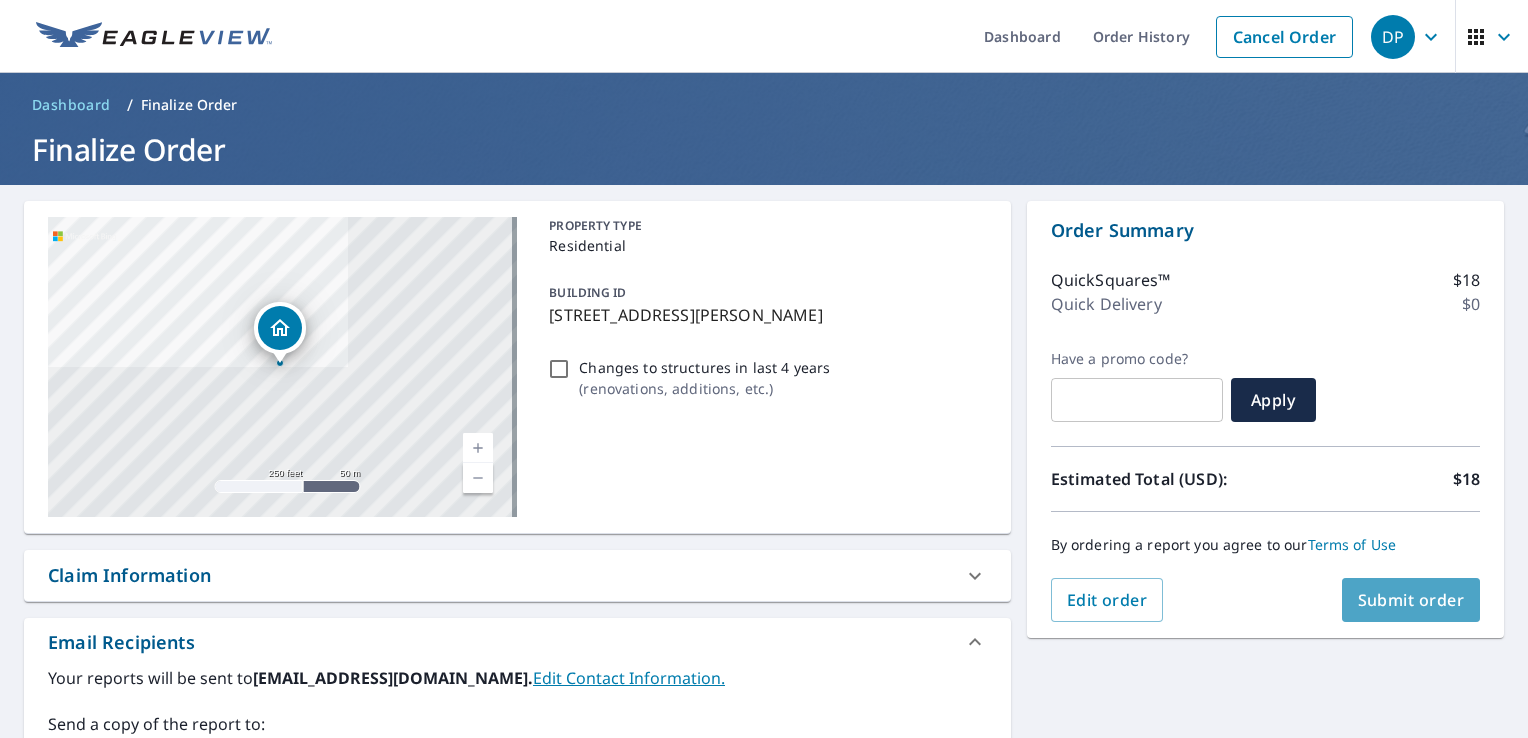 click on "Submit order" at bounding box center (1411, 600) 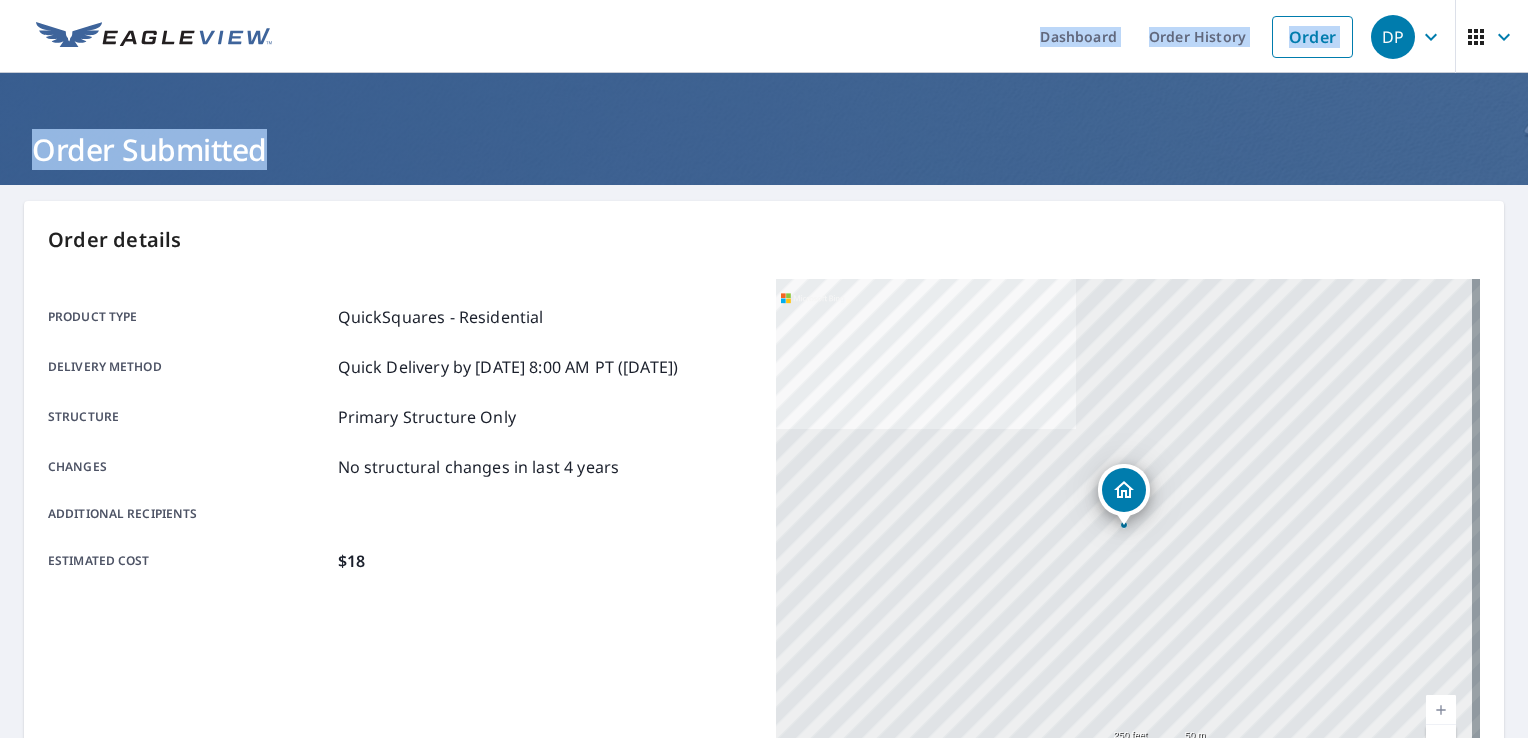 drag, startPoint x: 427, startPoint y: 84, endPoint x: 265, endPoint y: -33, distance: 199.83243 